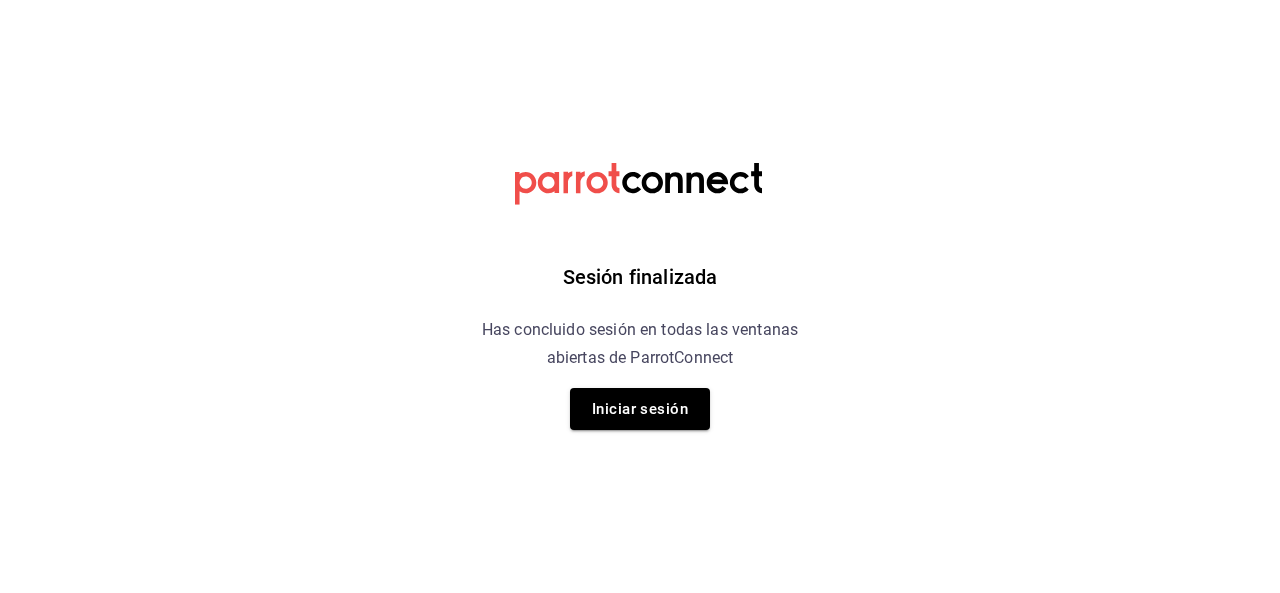 scroll, scrollTop: 0, scrollLeft: 0, axis: both 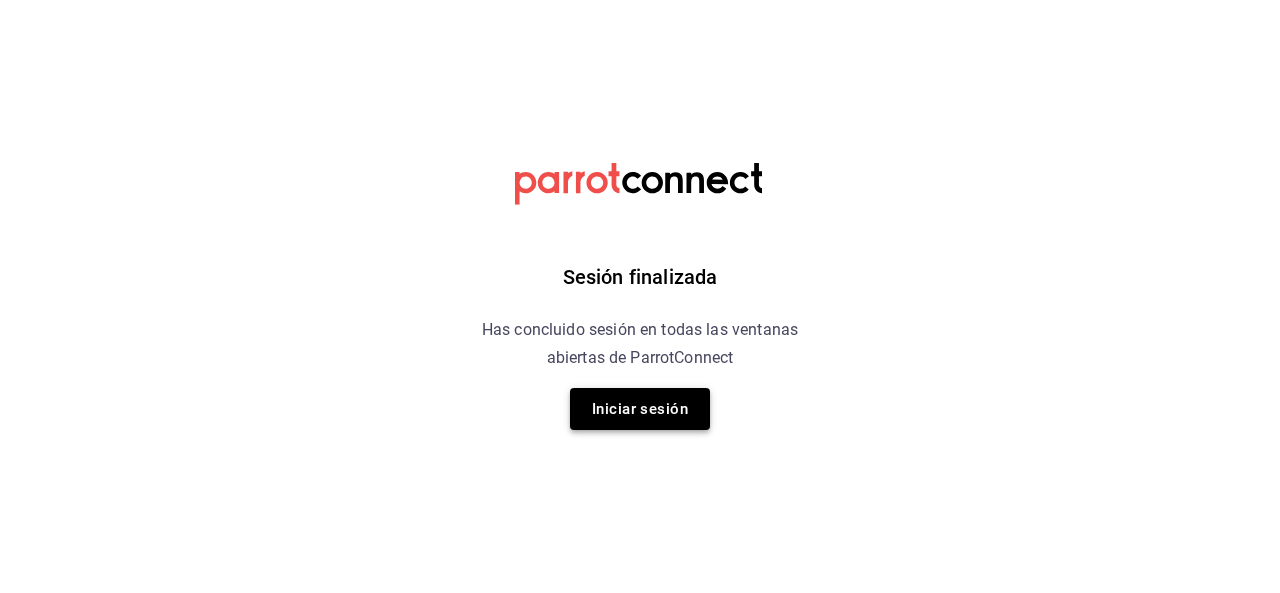 click on "Iniciar sesión" at bounding box center (640, 409) 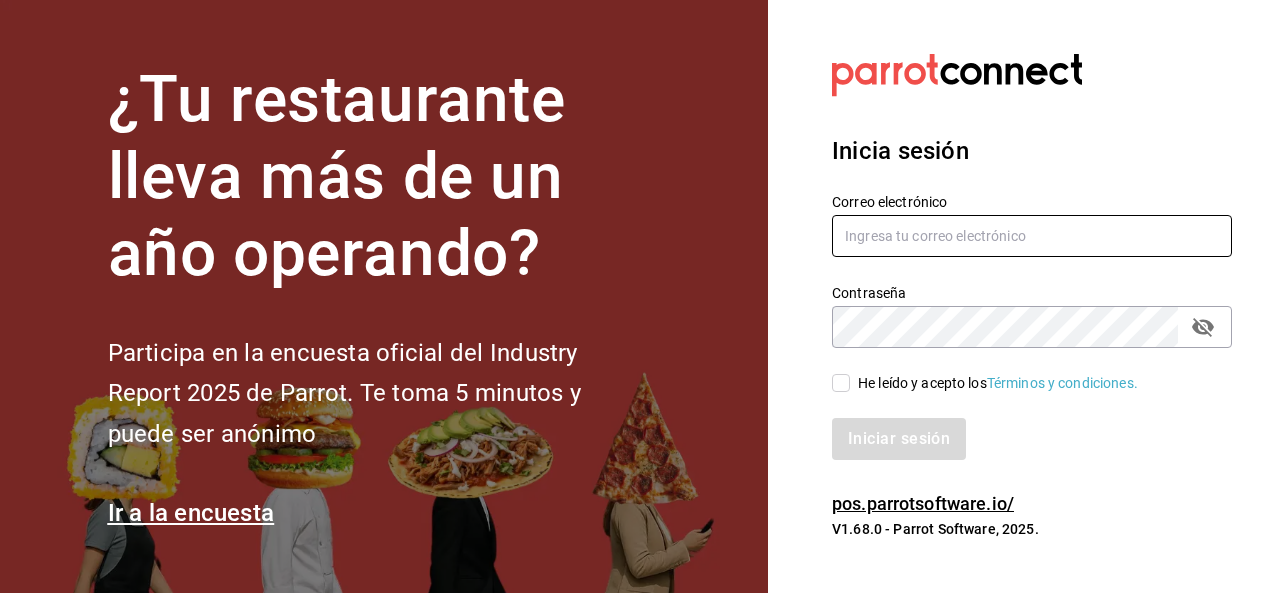 type on "ryoshi.masaryk@grupocosteno.com" 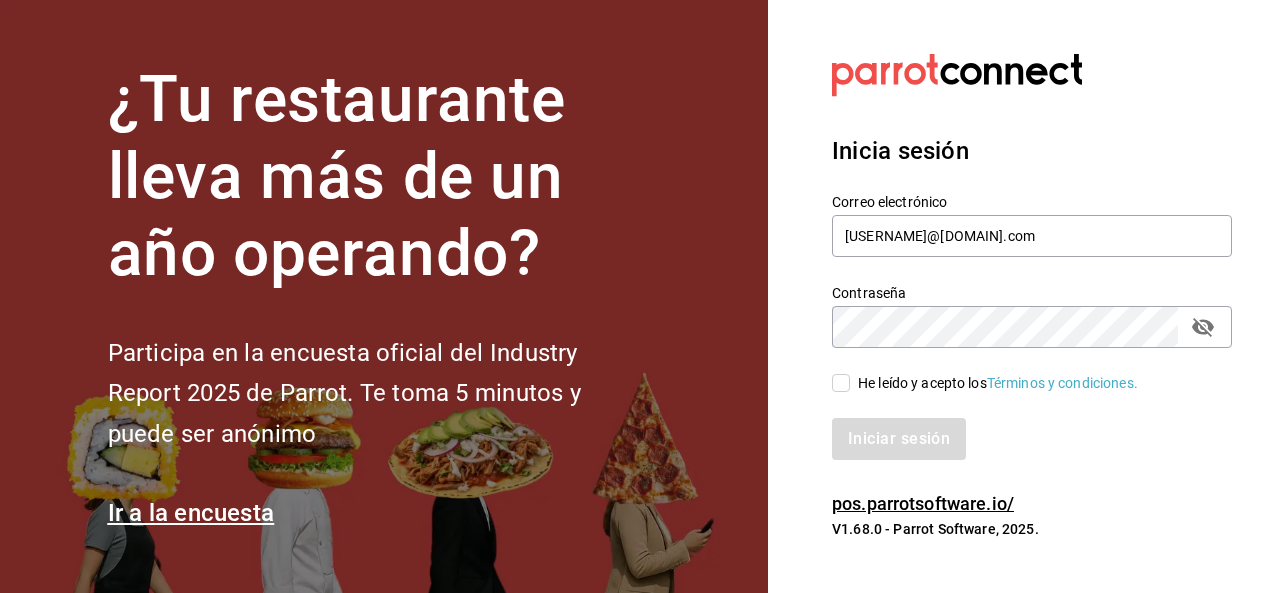 click on "He leído y acepto los  Términos y condiciones." at bounding box center (841, 383) 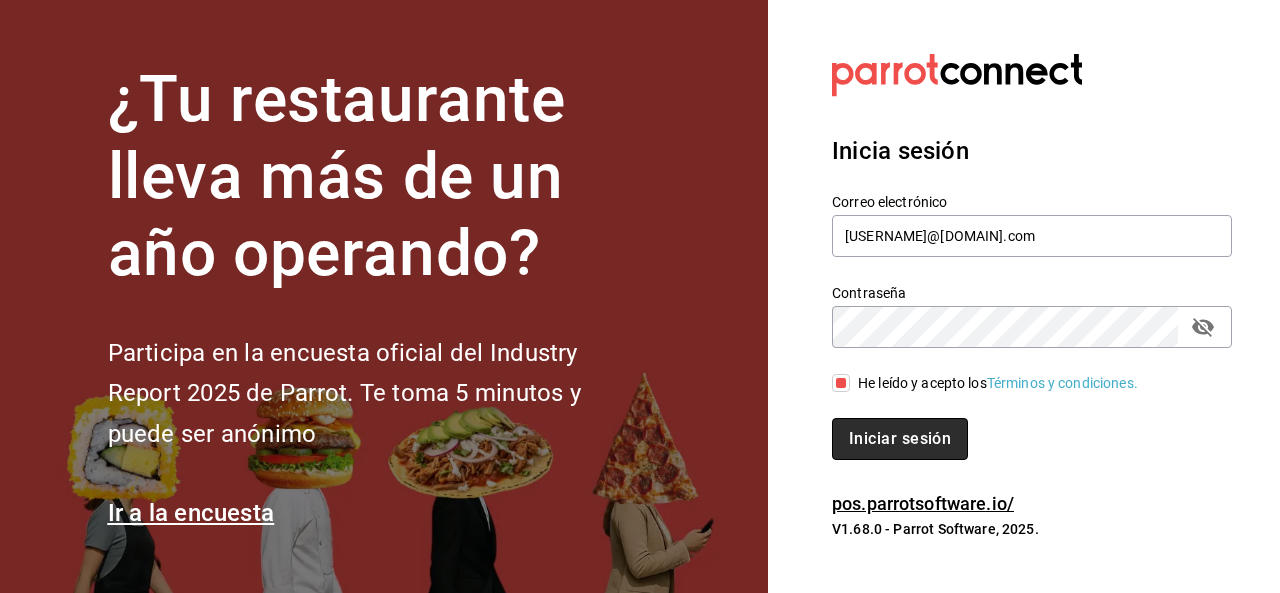 click on "Iniciar sesión" at bounding box center [900, 439] 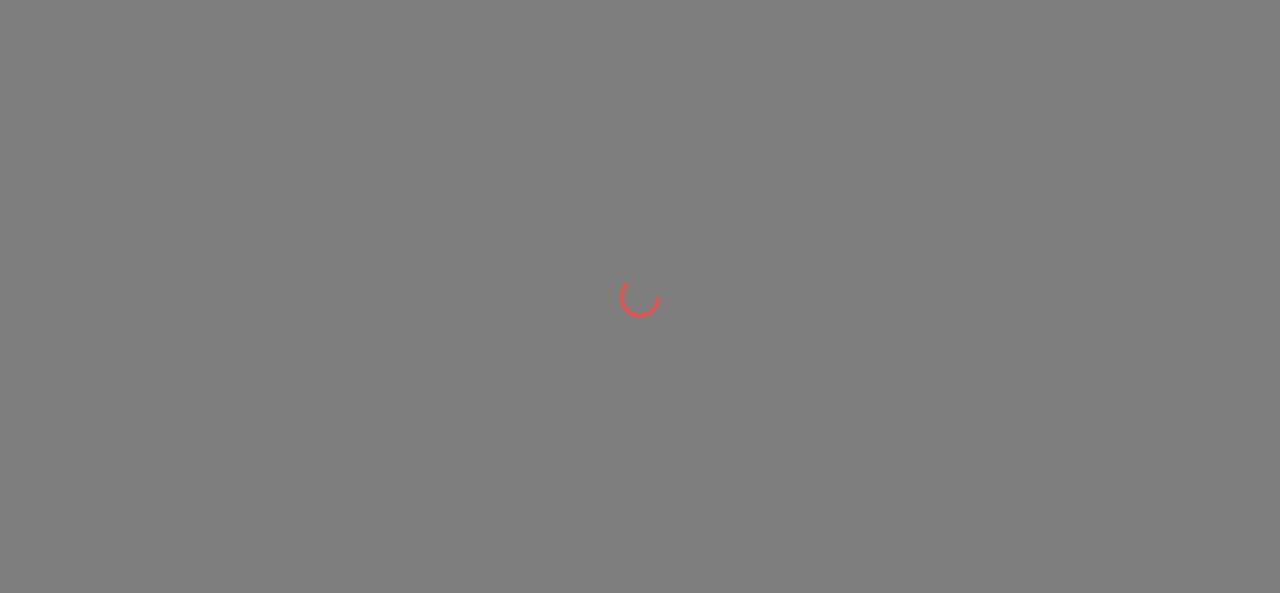 scroll, scrollTop: 0, scrollLeft: 0, axis: both 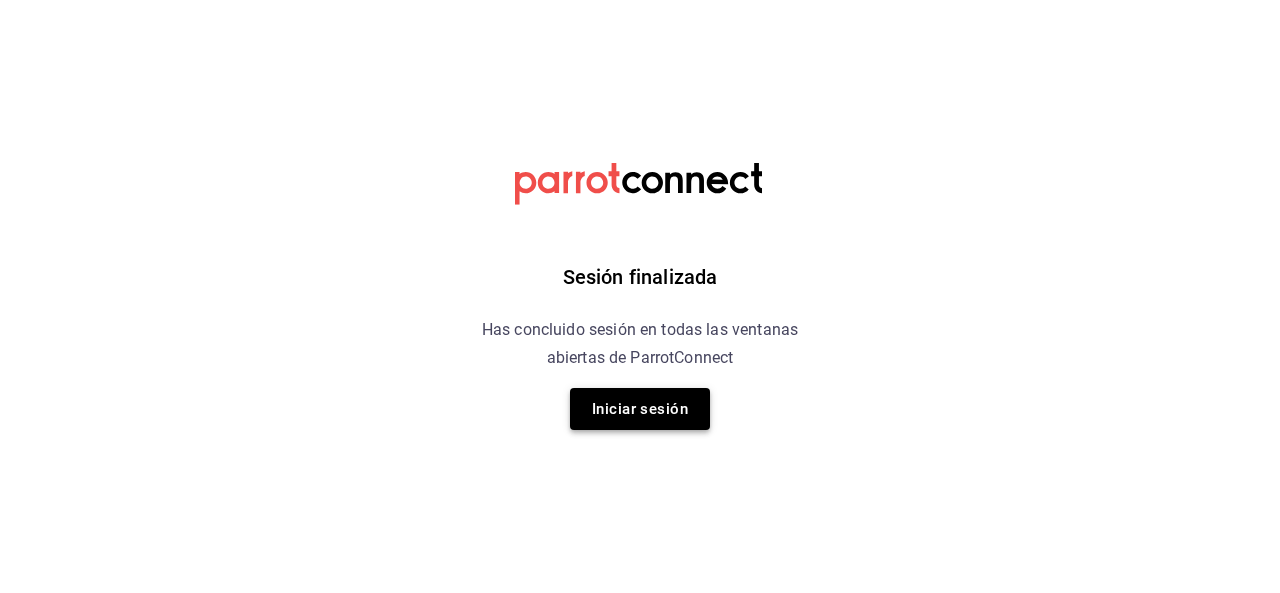 click on "Iniciar sesión" at bounding box center [640, 409] 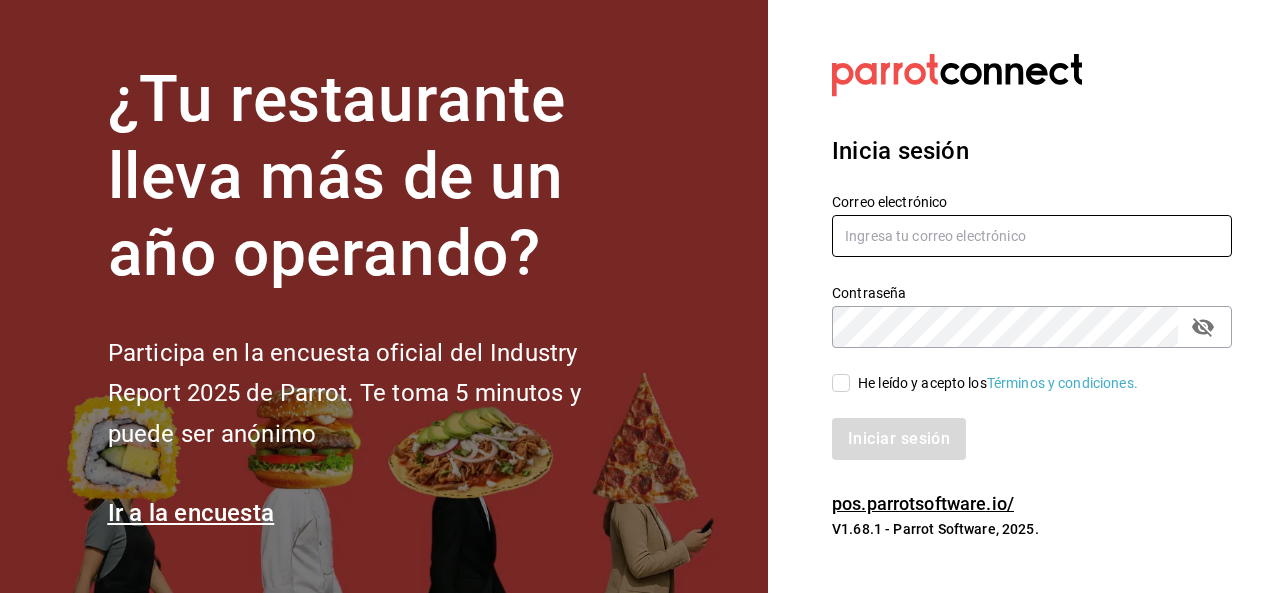 type on "ryoshi.masaryk@grupocosteno.com" 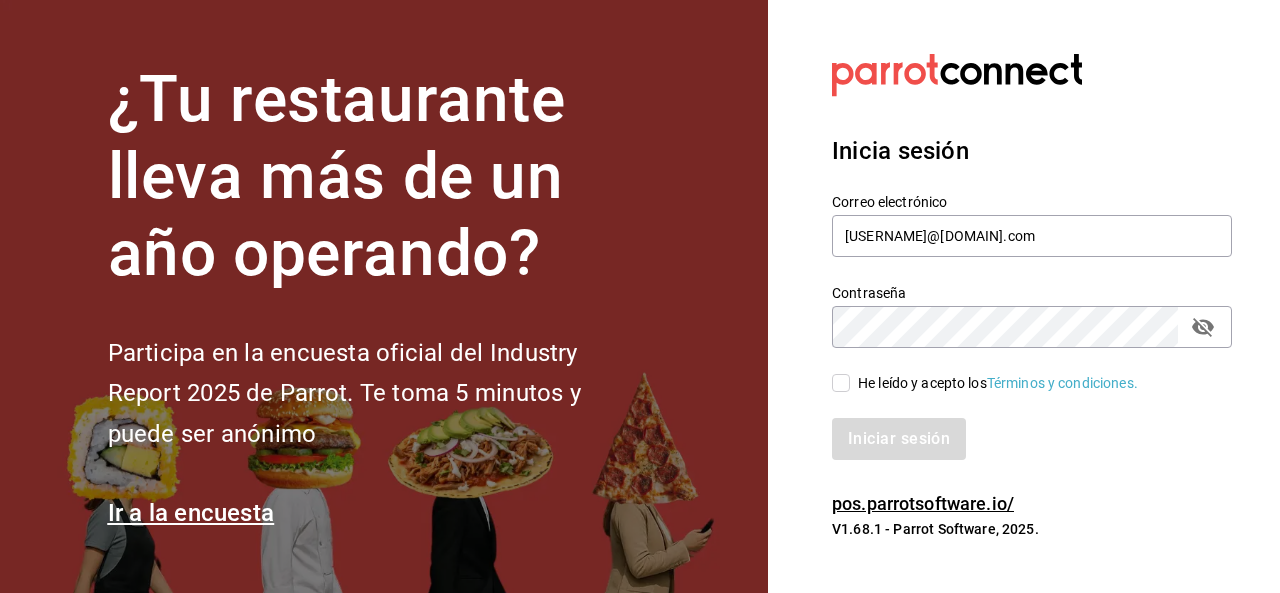 click on "He leído y acepto los  Términos y condiciones." at bounding box center [841, 383] 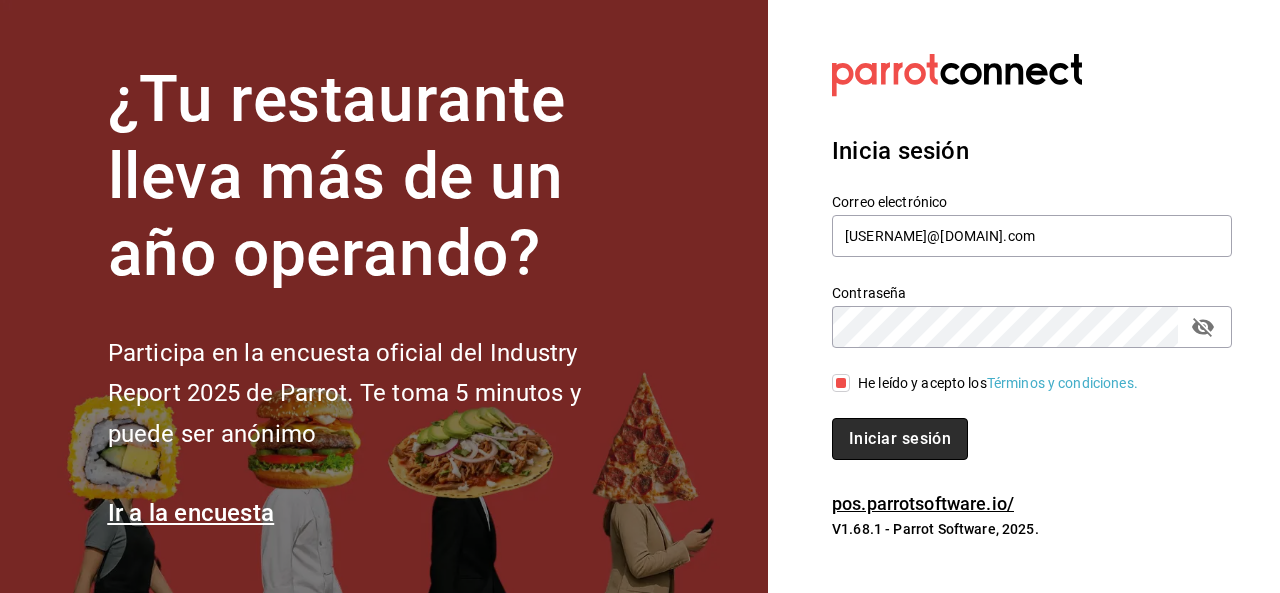 click on "Iniciar sesión" at bounding box center (900, 439) 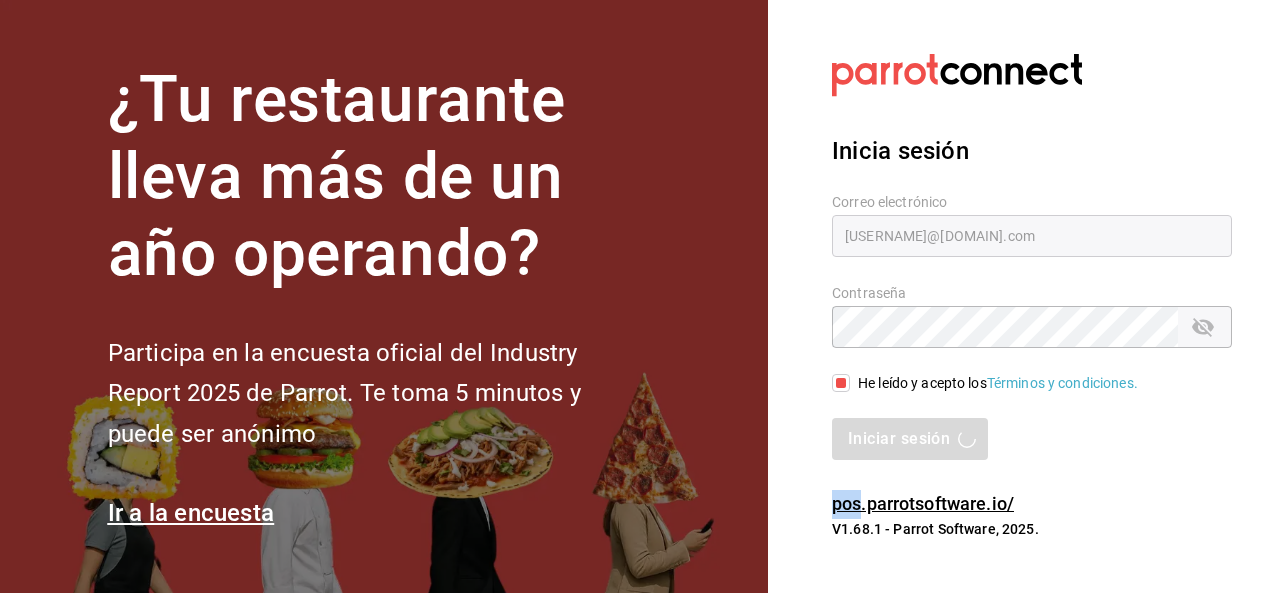 click on "Iniciar sesión" at bounding box center [1032, 439] 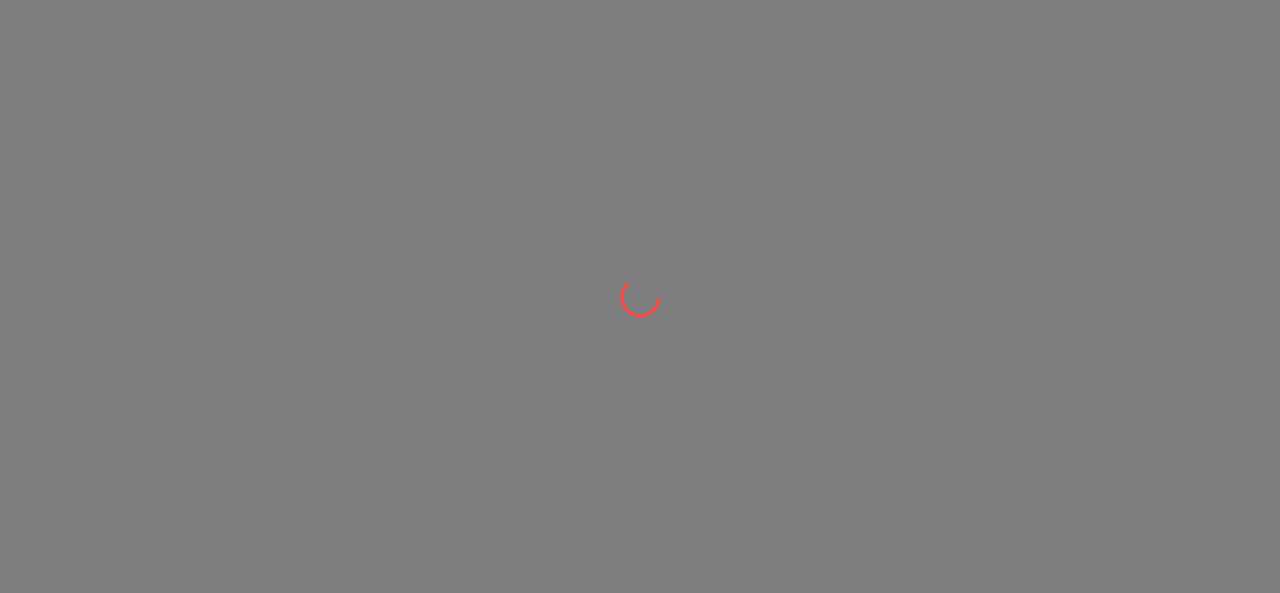 scroll, scrollTop: 0, scrollLeft: 0, axis: both 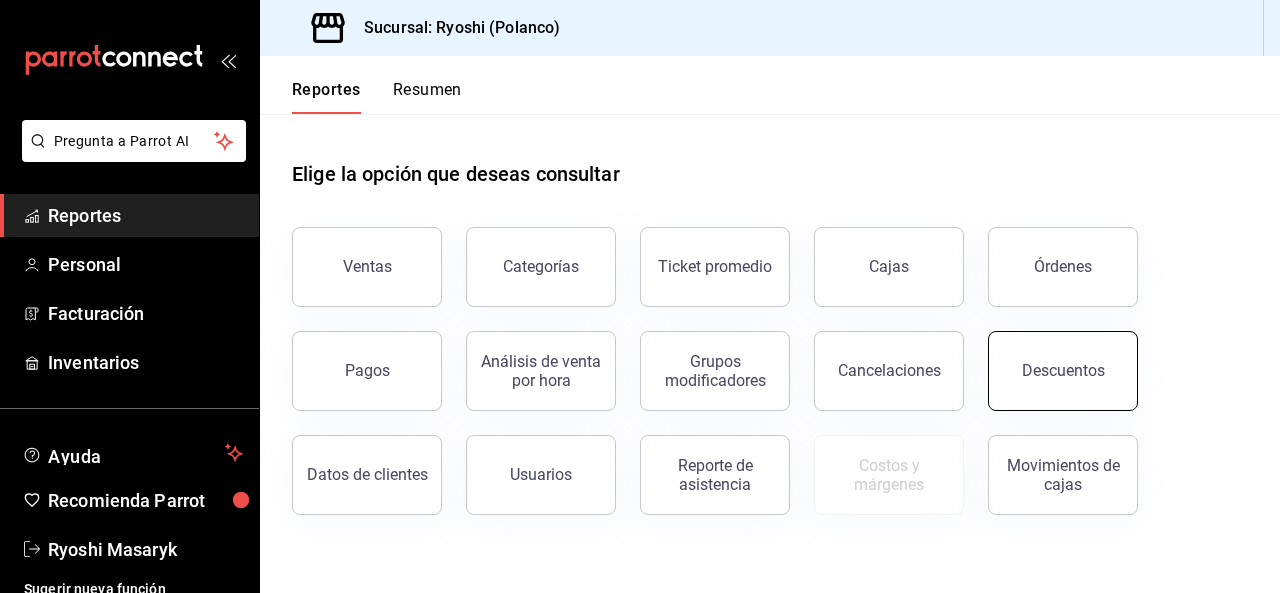 click on "Descuentos" at bounding box center (1063, 370) 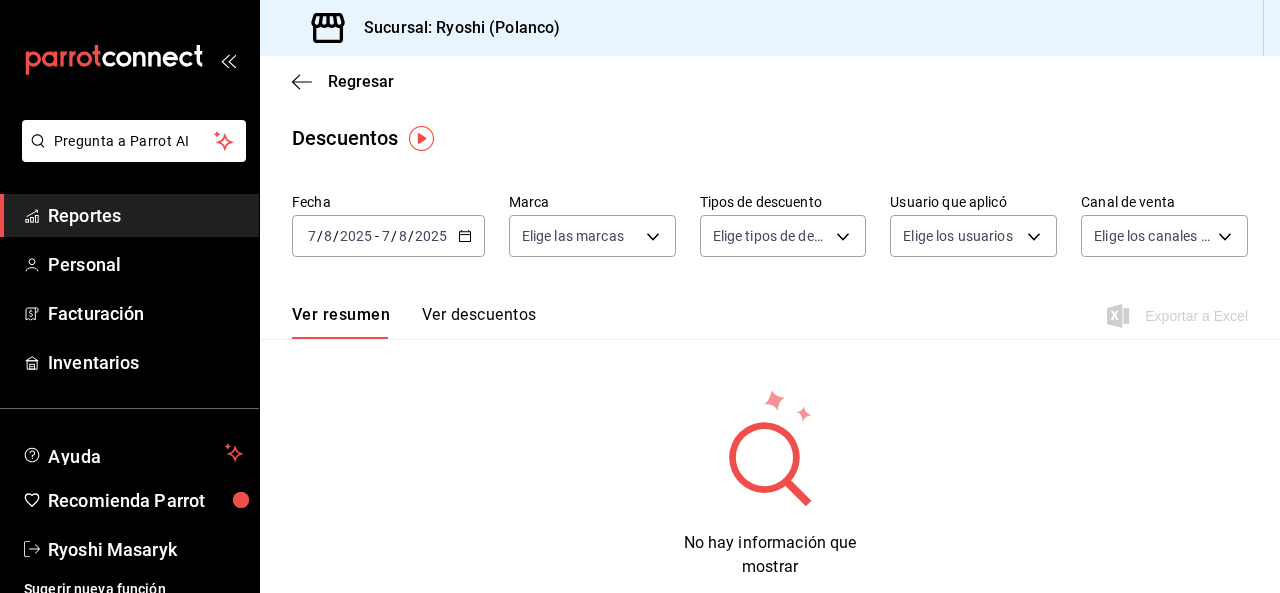 click 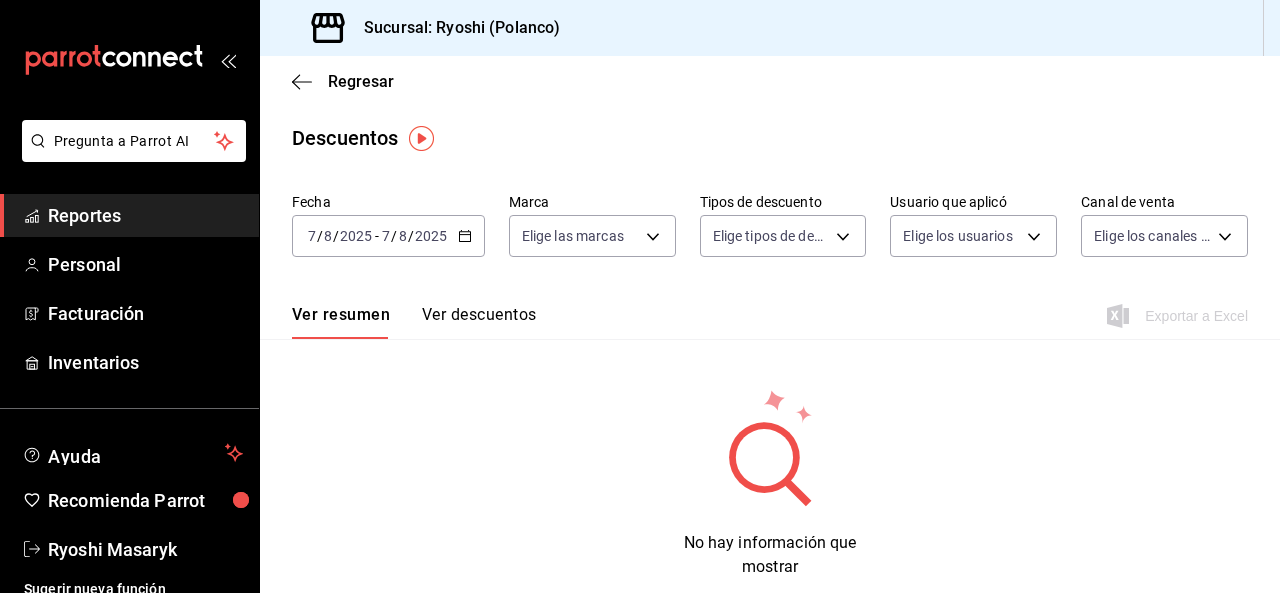 click on "Fecha [DATE] [NUMBER] / [NUMBER] / [DATE] - [DATE] [NUMBER] / [NUMBER] / [DATE] Marca Elige las marcas Tipos de descuento Elige tipos de descuento Usuario que aplicó Elige los usuarios Canal de venta Elige los canales de venta Ver resumen Ver descuentos Exportar a Excel No hay información que mostrar" at bounding box center (770, 382) 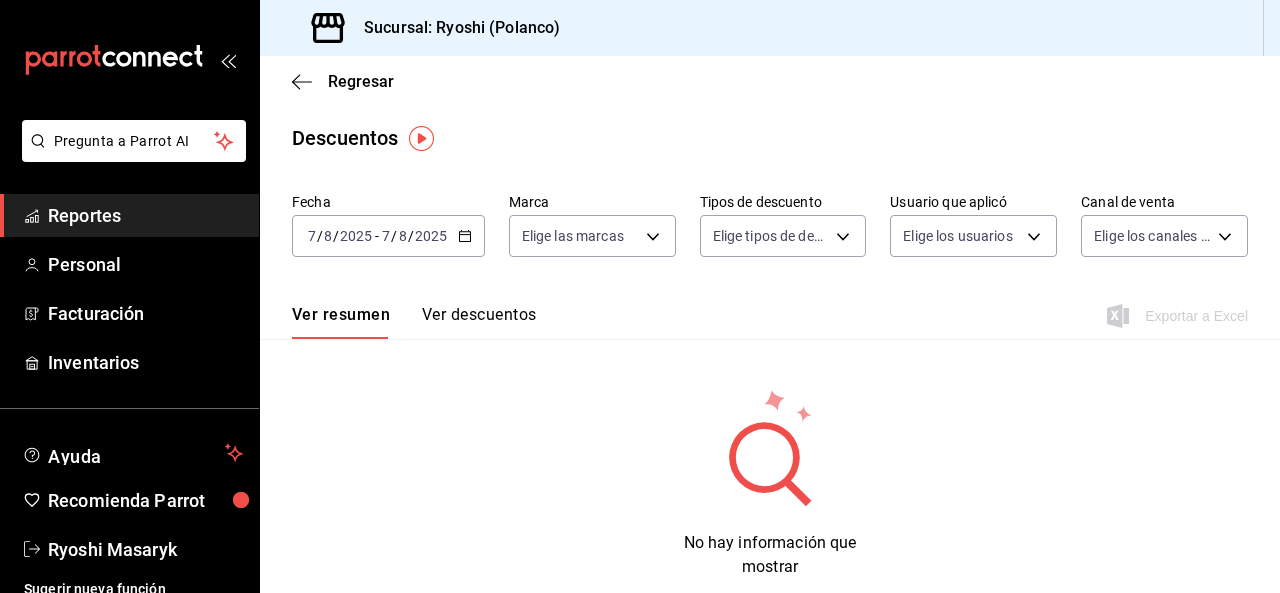 click on "2025" at bounding box center (431, 236) 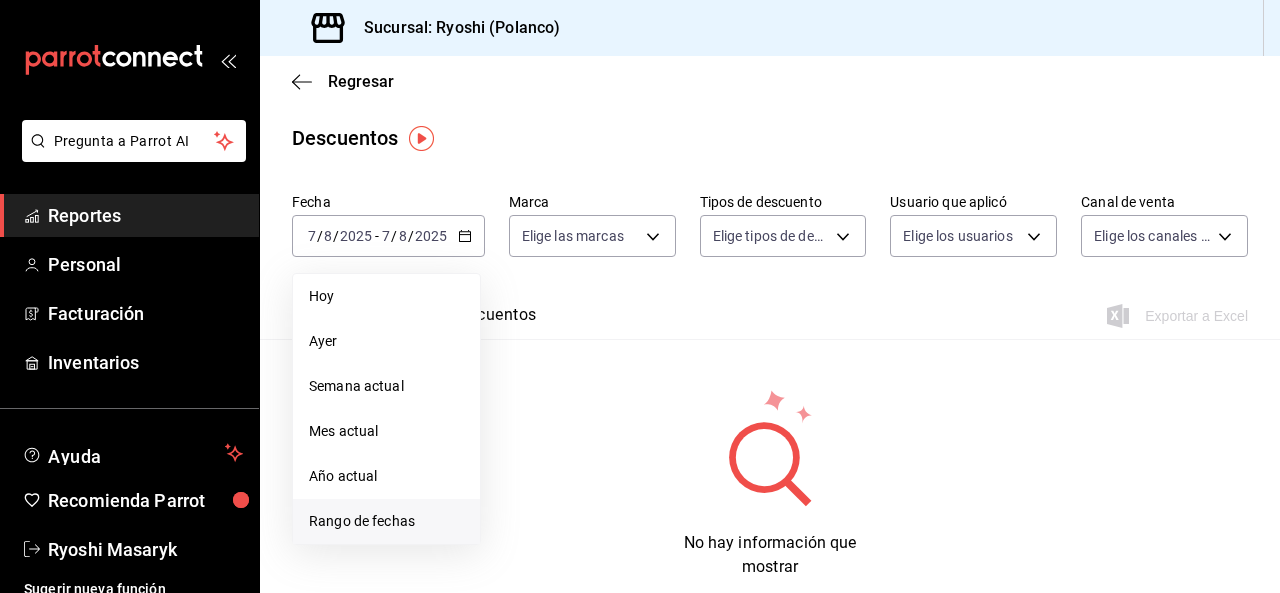 click on "Rango de fechas" at bounding box center [386, 521] 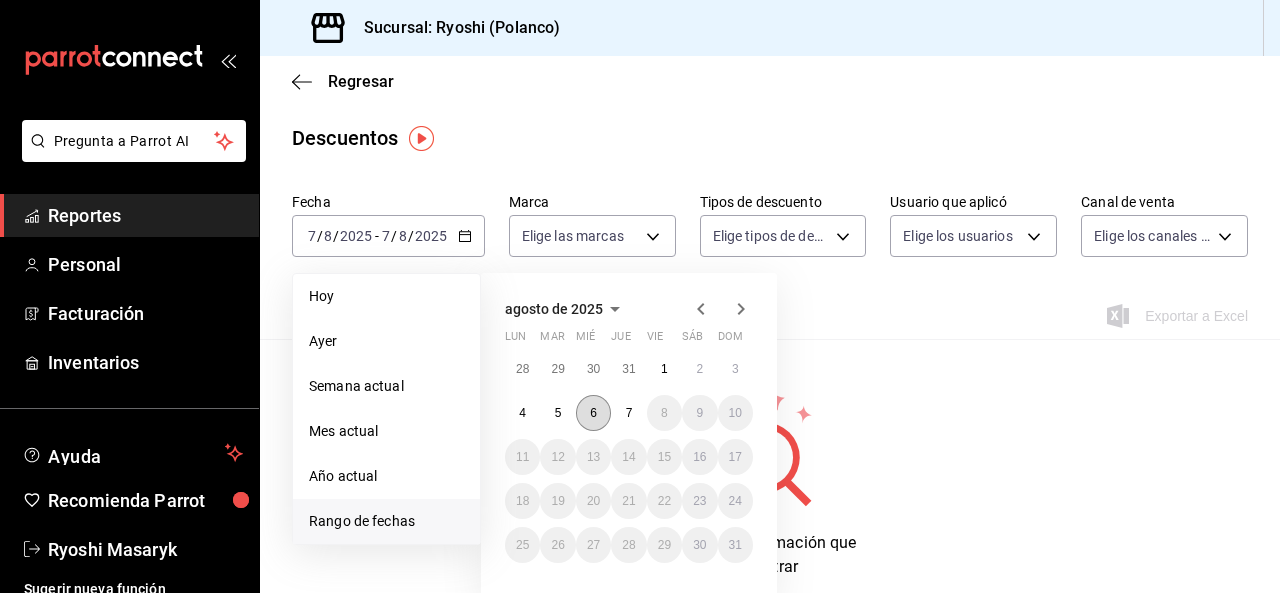 click on "6" at bounding box center [593, 413] 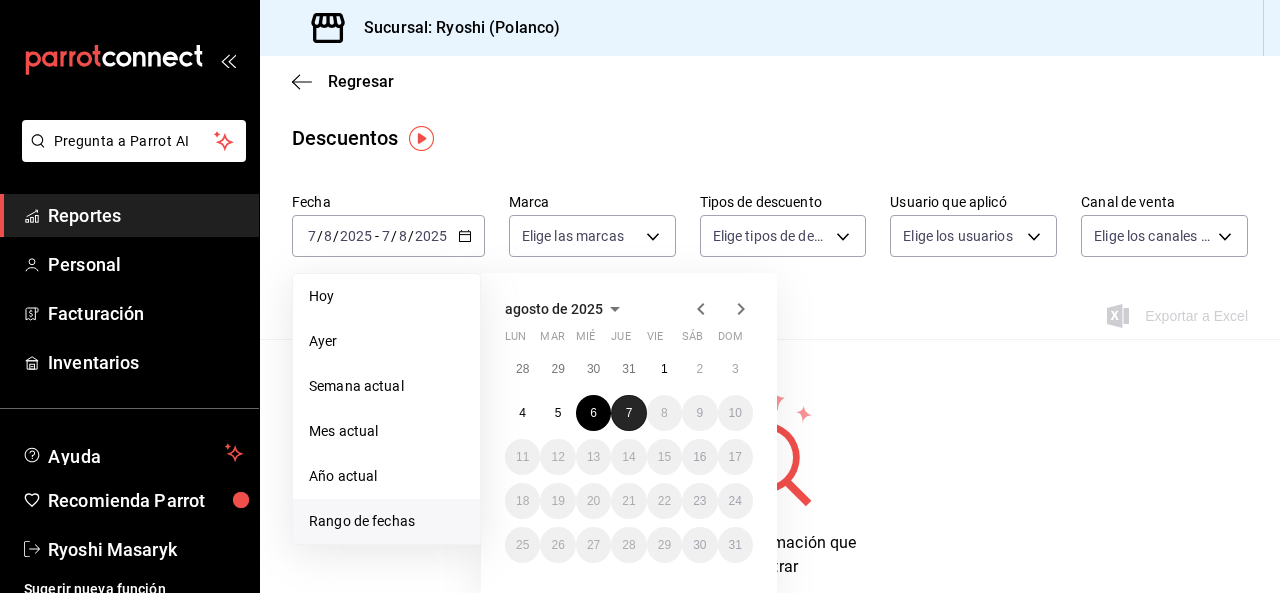 click on "7" at bounding box center [629, 413] 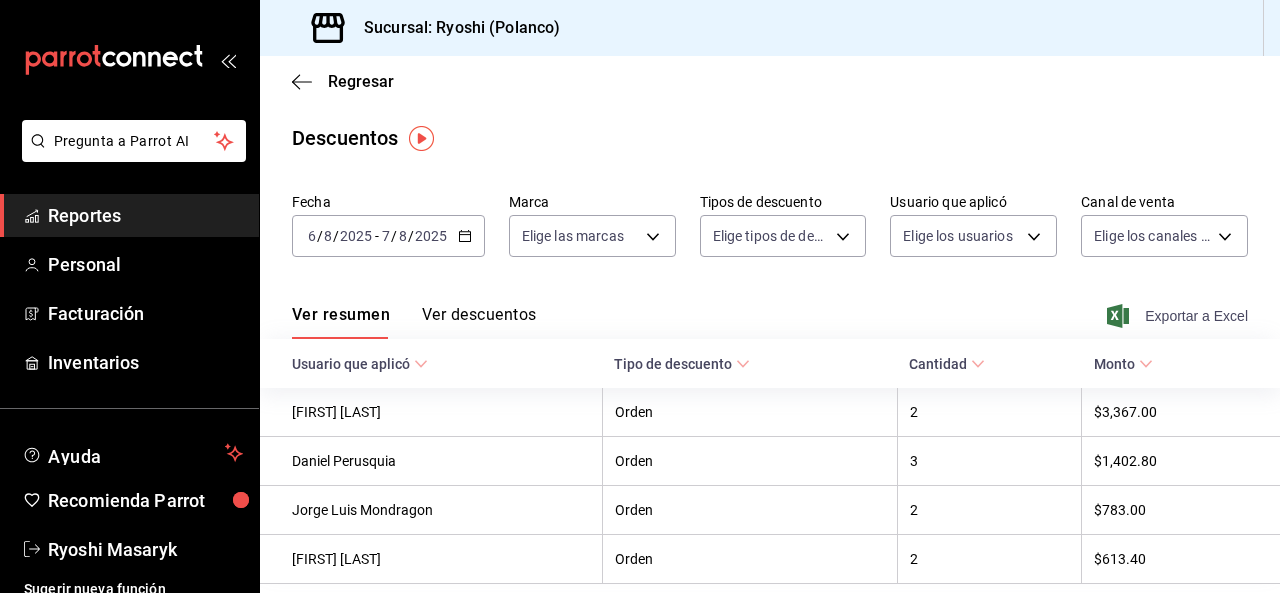 click on "Exportar a Excel" at bounding box center [1179, 316] 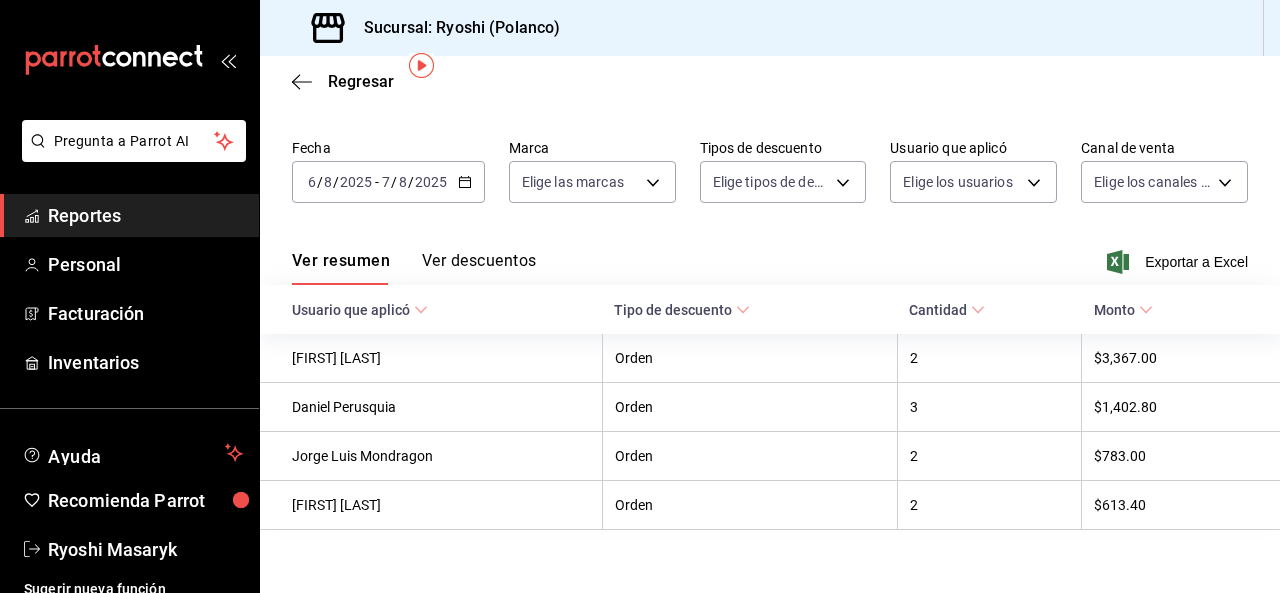 scroll, scrollTop: 73, scrollLeft: 0, axis: vertical 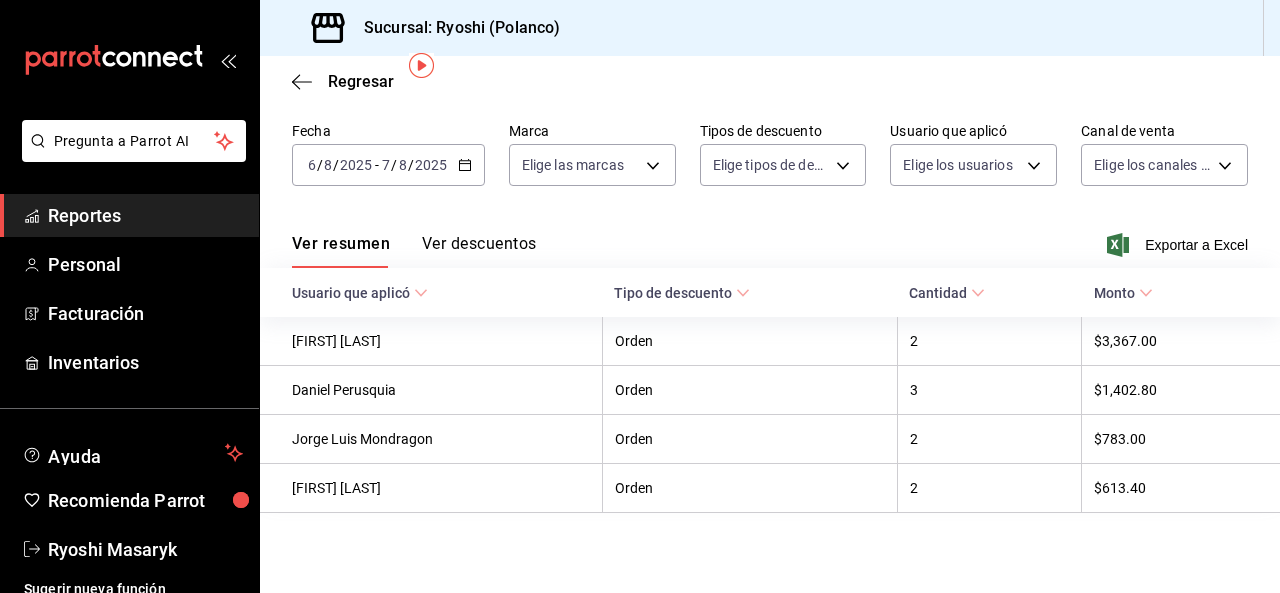 drag, startPoint x: 489, startPoint y: 241, endPoint x: 432, endPoint y: 285, distance: 72.00694 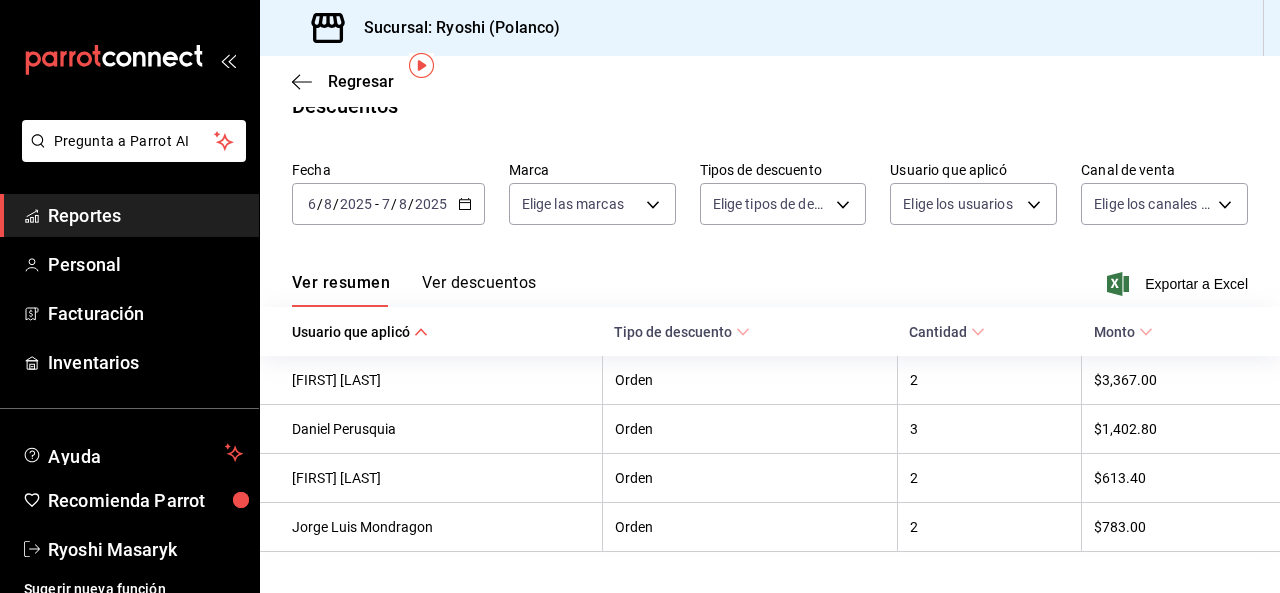 scroll, scrollTop: 73, scrollLeft: 0, axis: vertical 